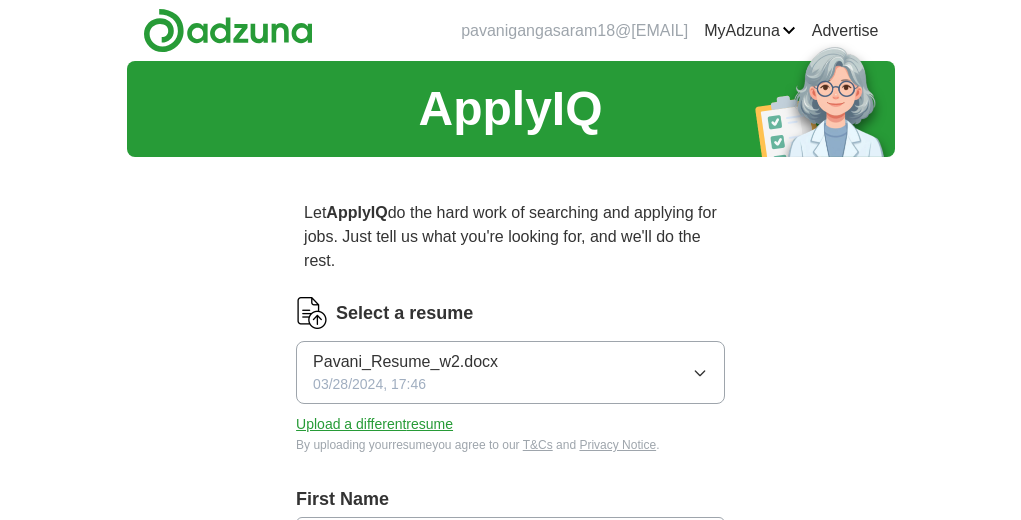 scroll, scrollTop: 0, scrollLeft: 0, axis: both 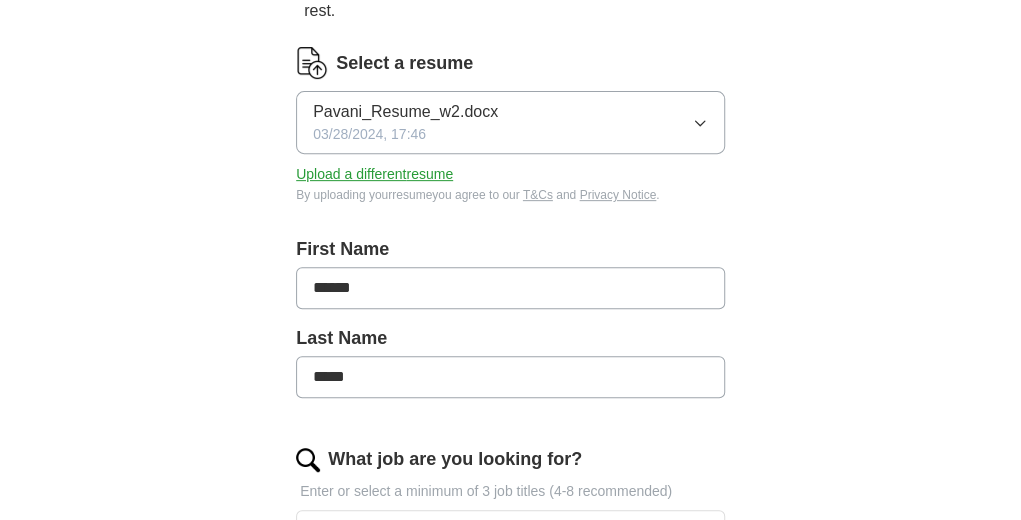 click on "Pavani_Resume_w2.docx 03/28/2024, 17:46" at bounding box center [510, 122] 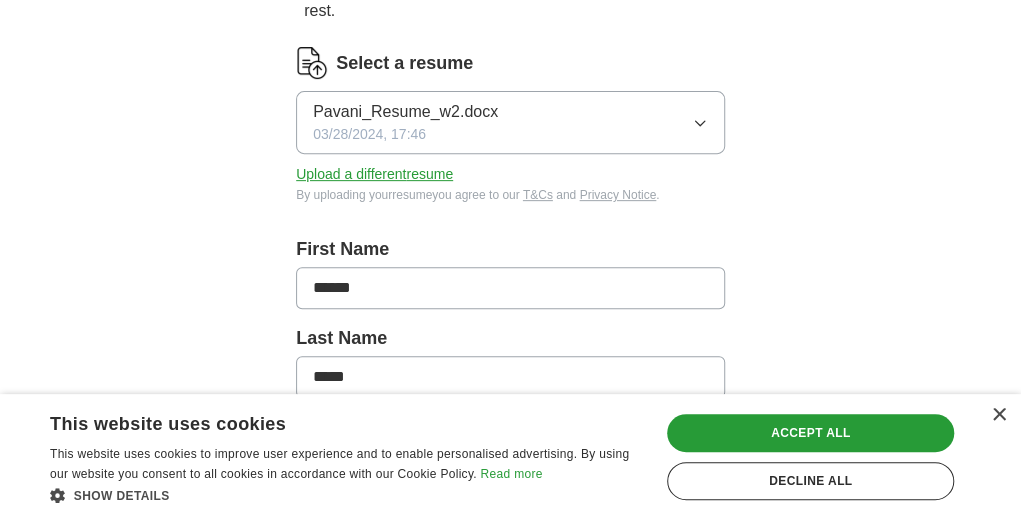 click on "Upload a different  resume" at bounding box center (374, 174) 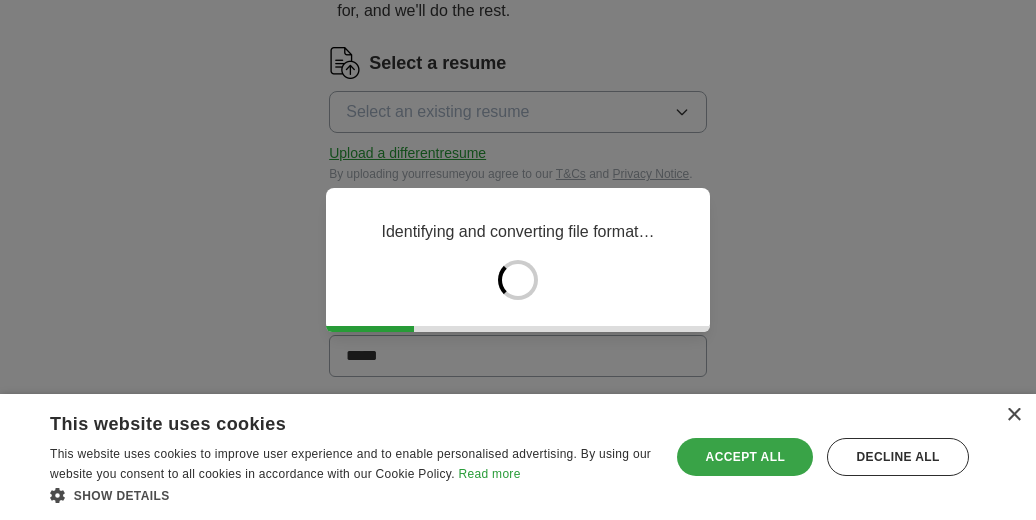 click on "Accept all" at bounding box center [745, 457] 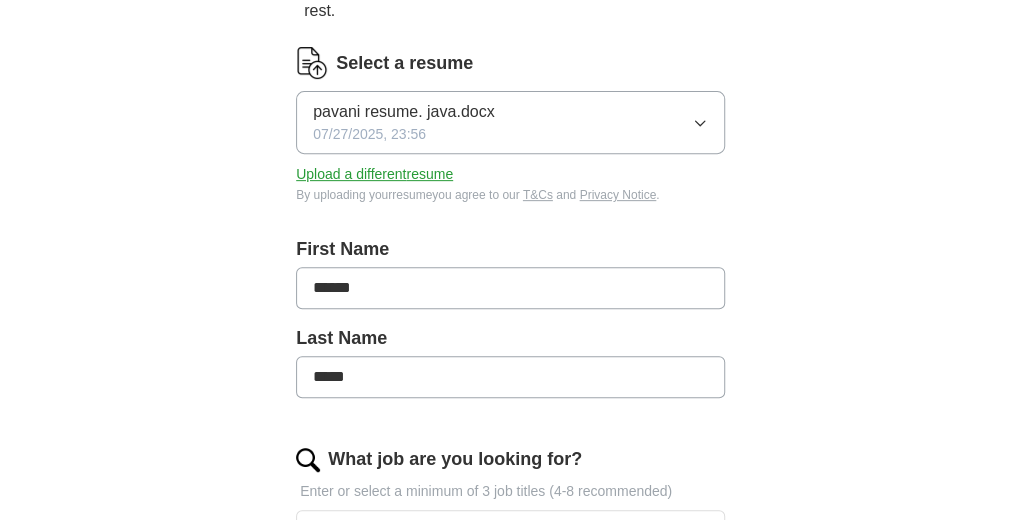 click on "******" at bounding box center (510, 288) 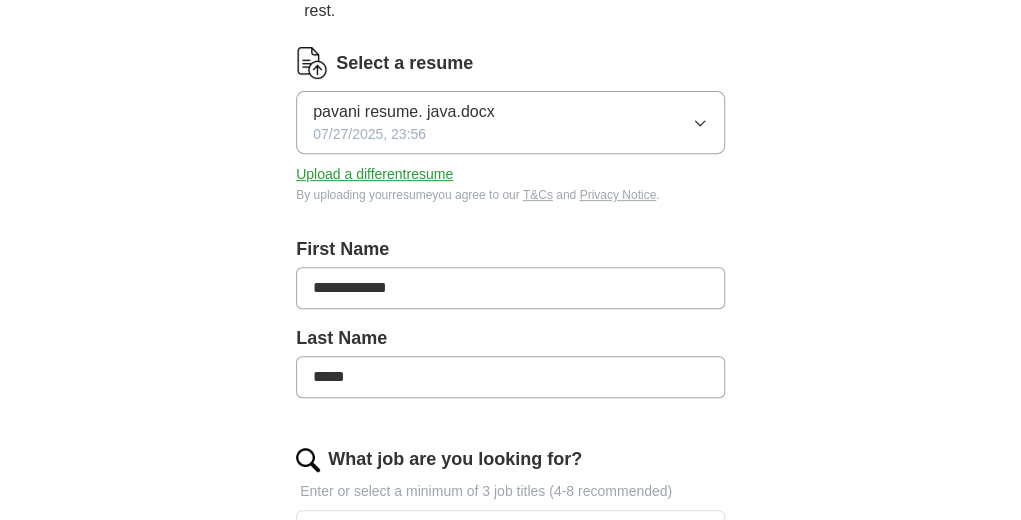 click on "*****" at bounding box center (510, 377) 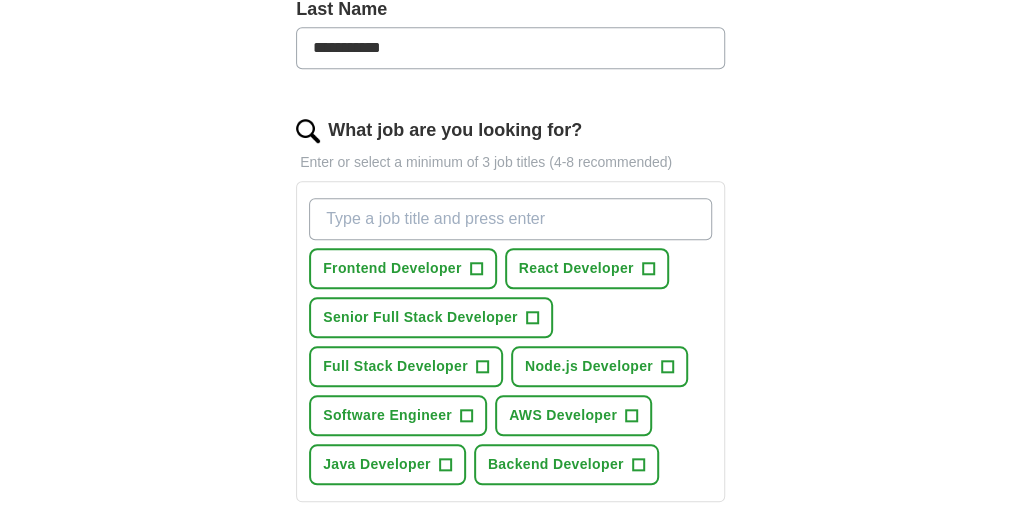 scroll, scrollTop: 588, scrollLeft: 0, axis: vertical 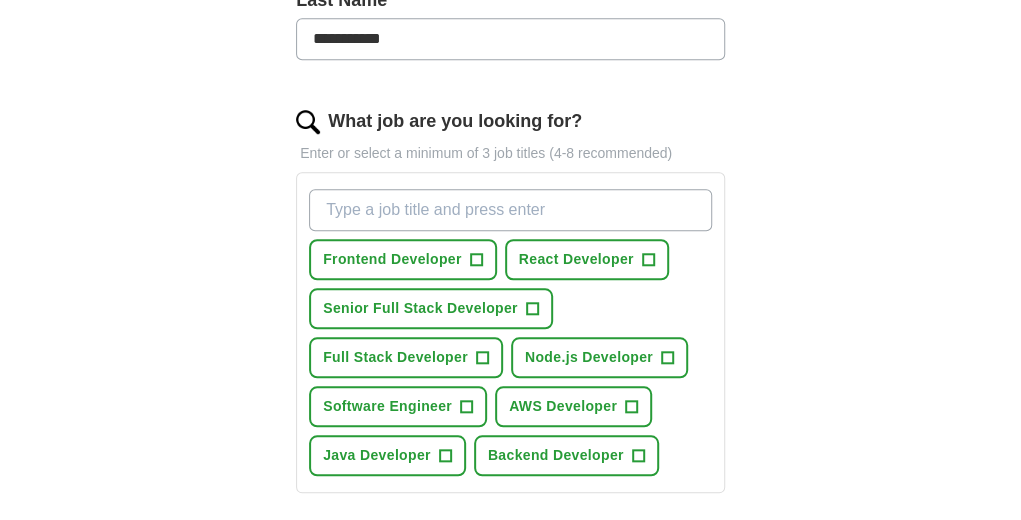 type on "**********" 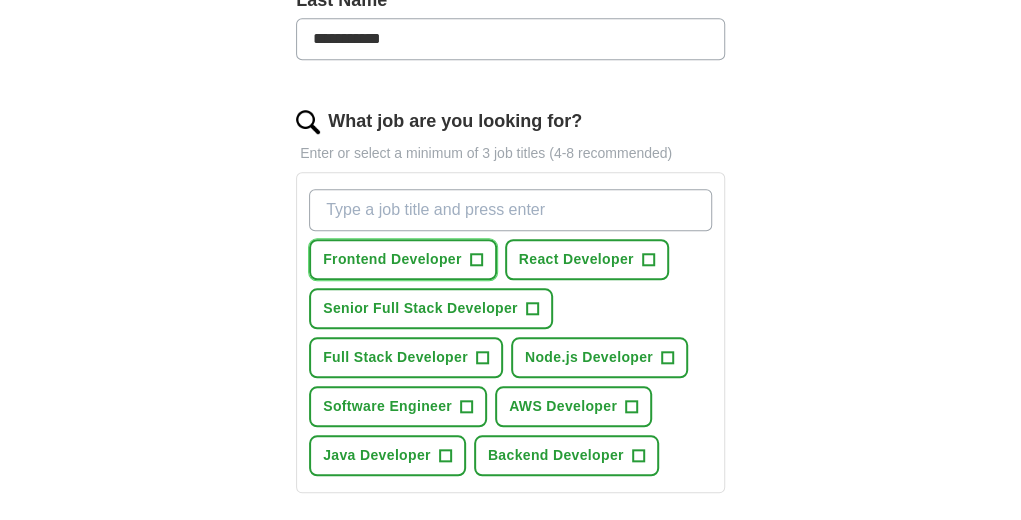 click on "+" at bounding box center (476, 260) 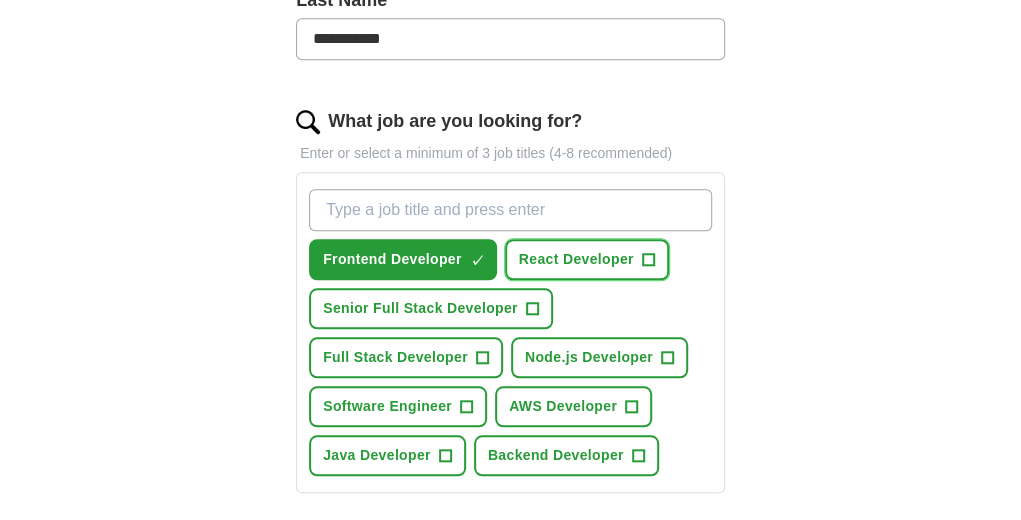 click on "+" at bounding box center [648, 260] 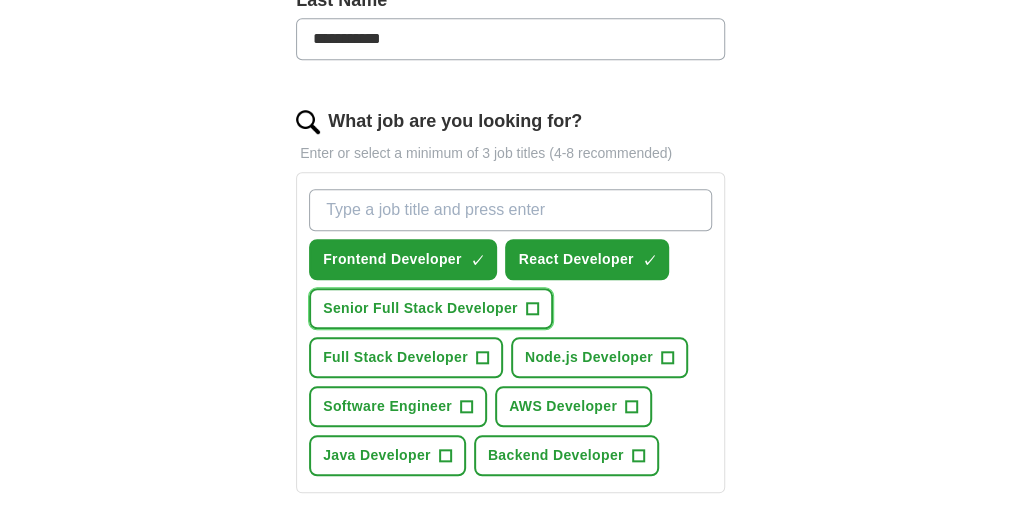 click on "+" at bounding box center (532, 309) 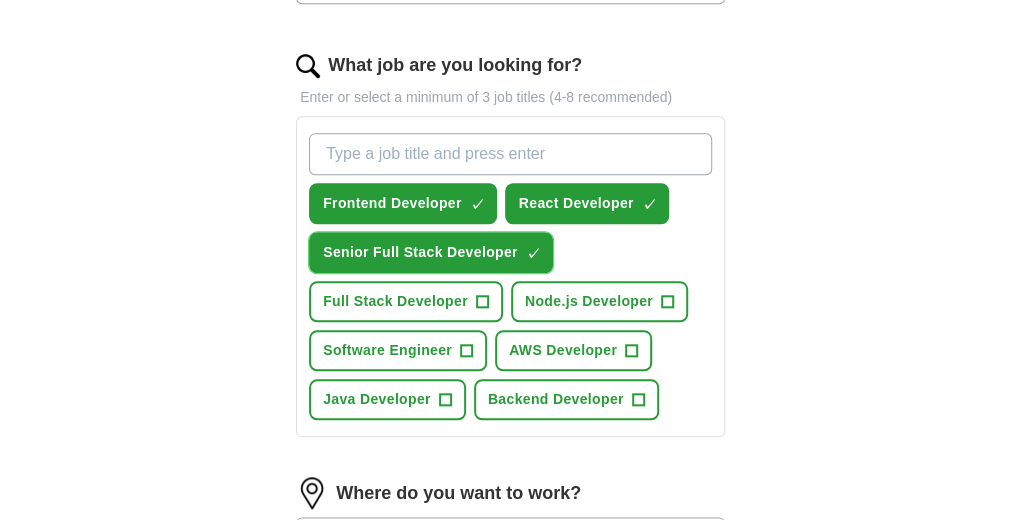 scroll, scrollTop: 649, scrollLeft: 0, axis: vertical 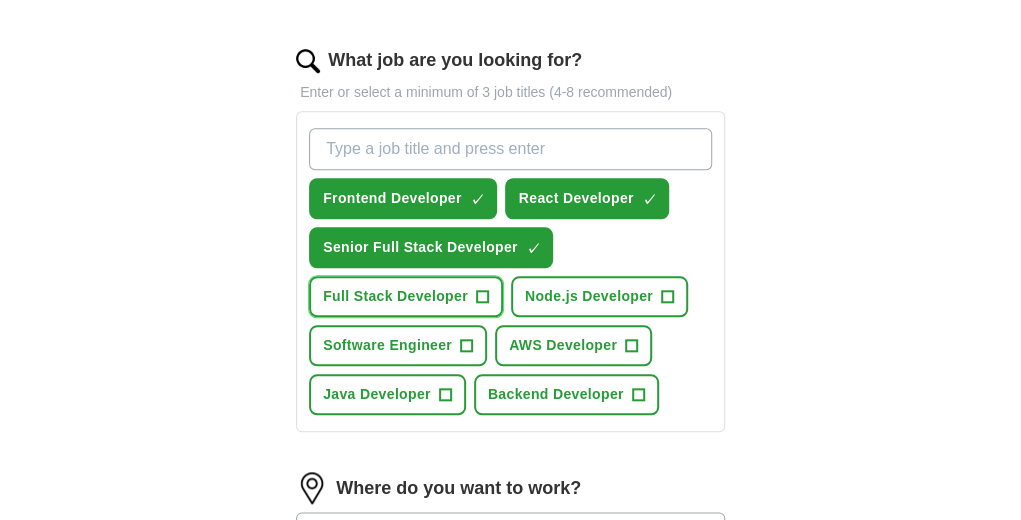 click on "Full Stack Developer +" at bounding box center [406, 296] 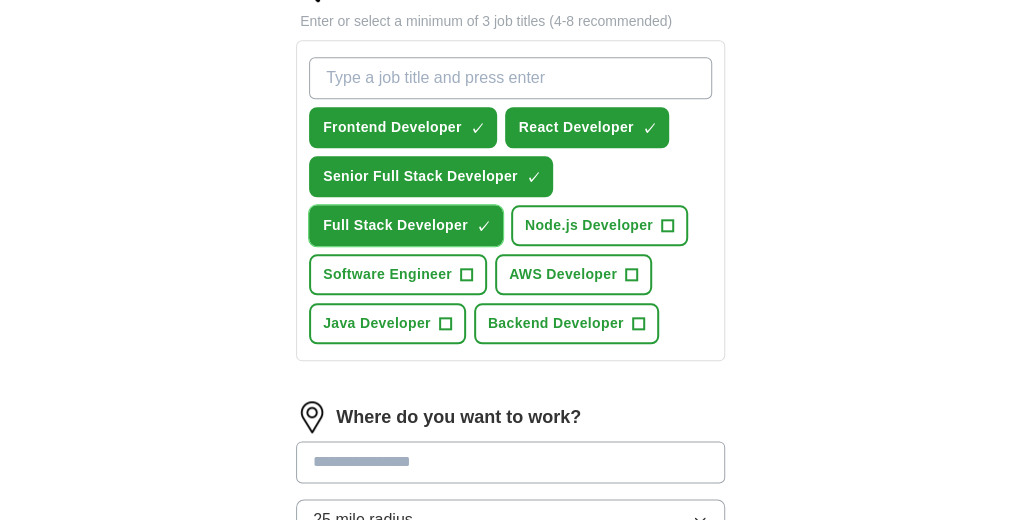 scroll, scrollTop: 721, scrollLeft: 0, axis: vertical 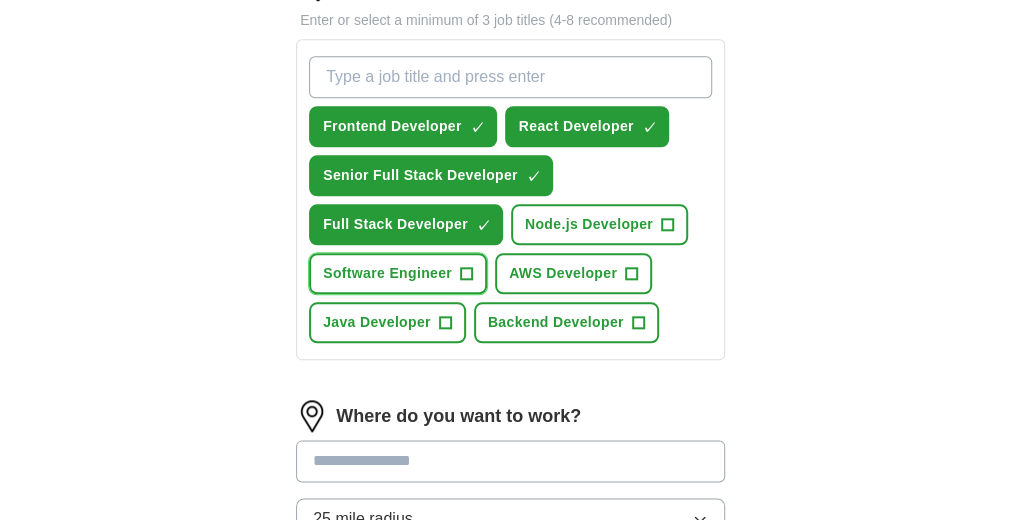 click on "+" at bounding box center [466, 274] 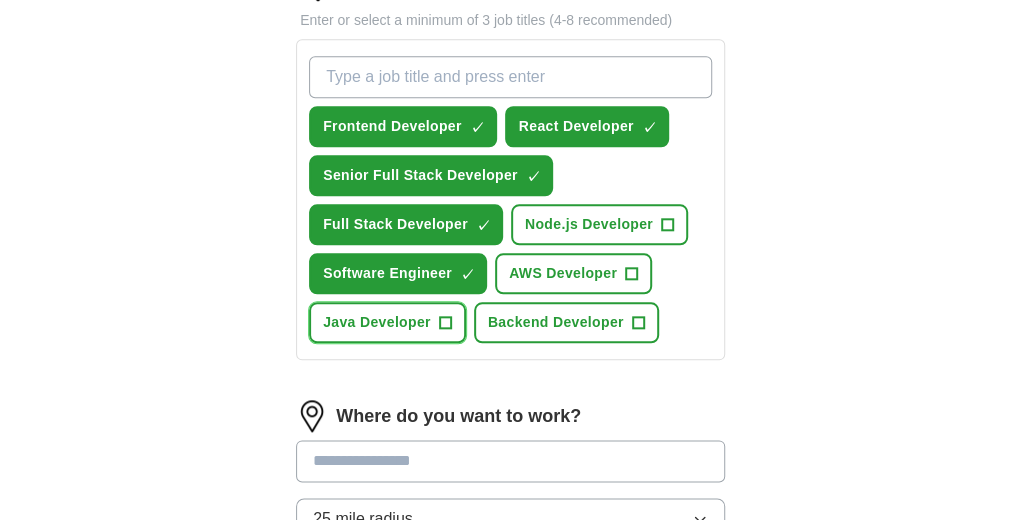 click on "+" at bounding box center [445, 323] 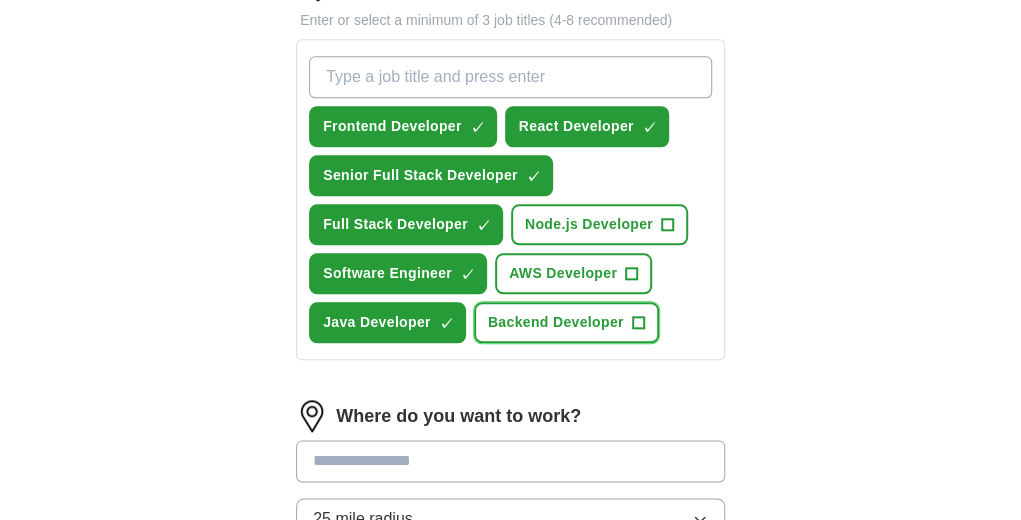 click on "+" at bounding box center (638, 323) 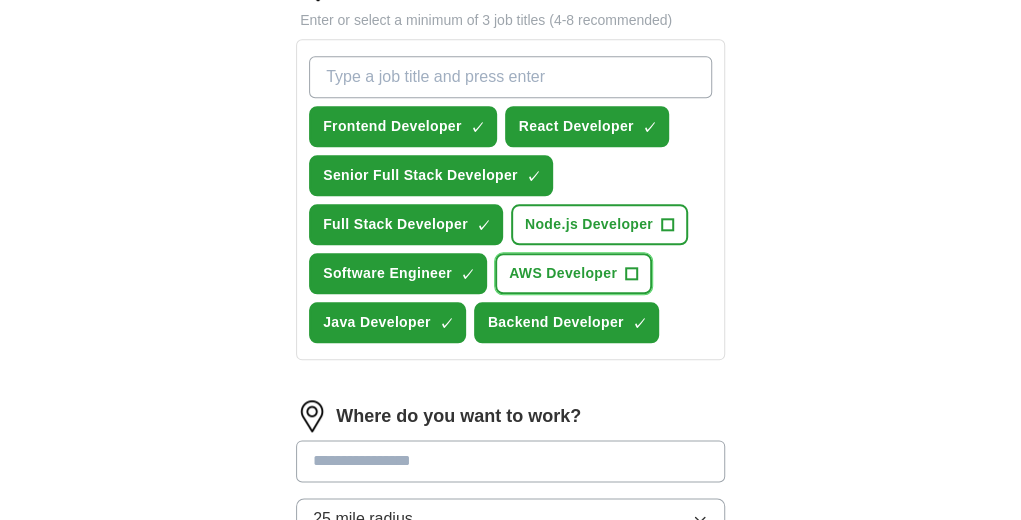click on "AWS Developer +" at bounding box center [573, 273] 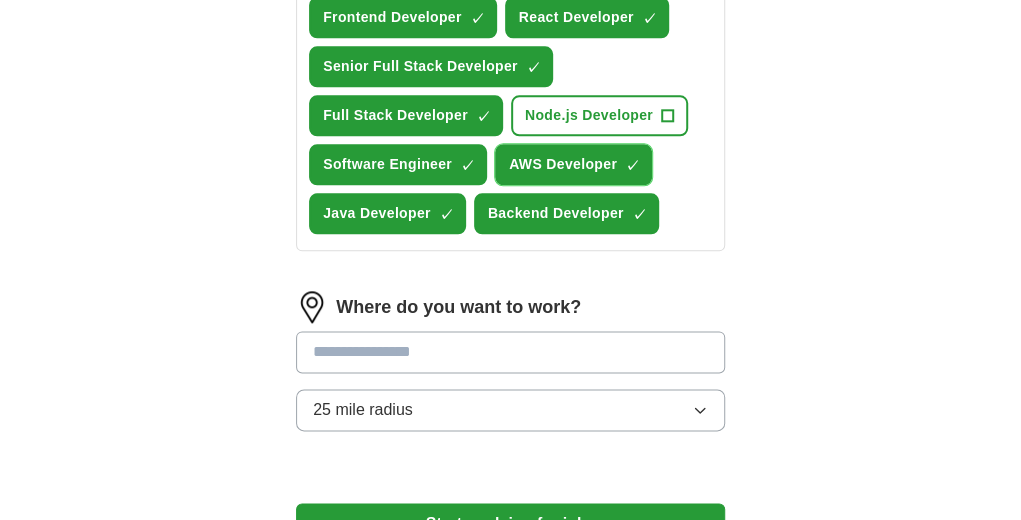 scroll, scrollTop: 835, scrollLeft: 0, axis: vertical 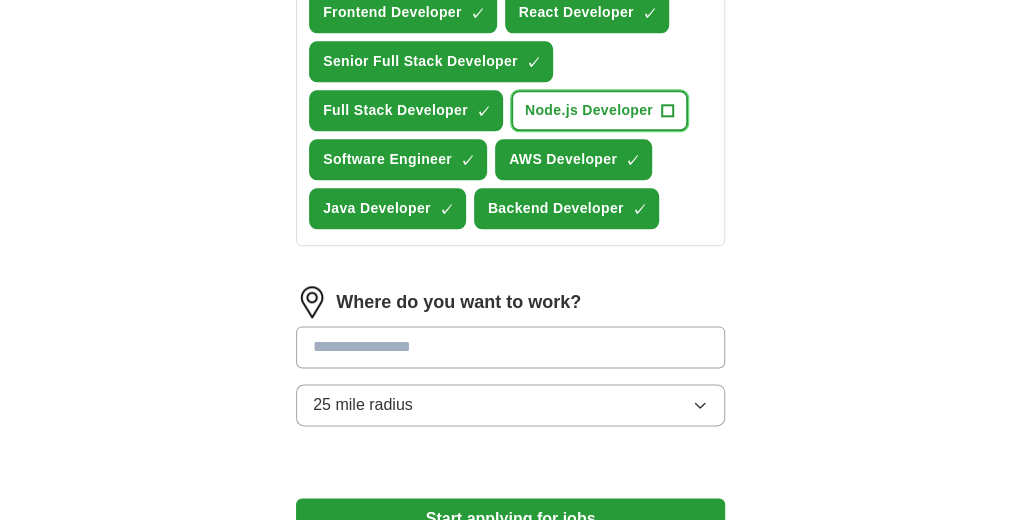 click on "+" at bounding box center (667, 111) 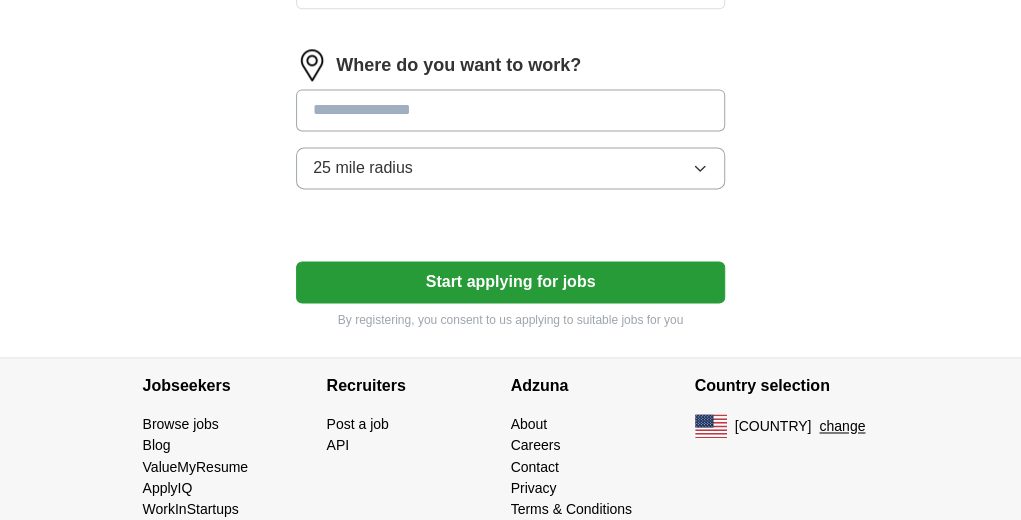 scroll, scrollTop: 1081, scrollLeft: 0, axis: vertical 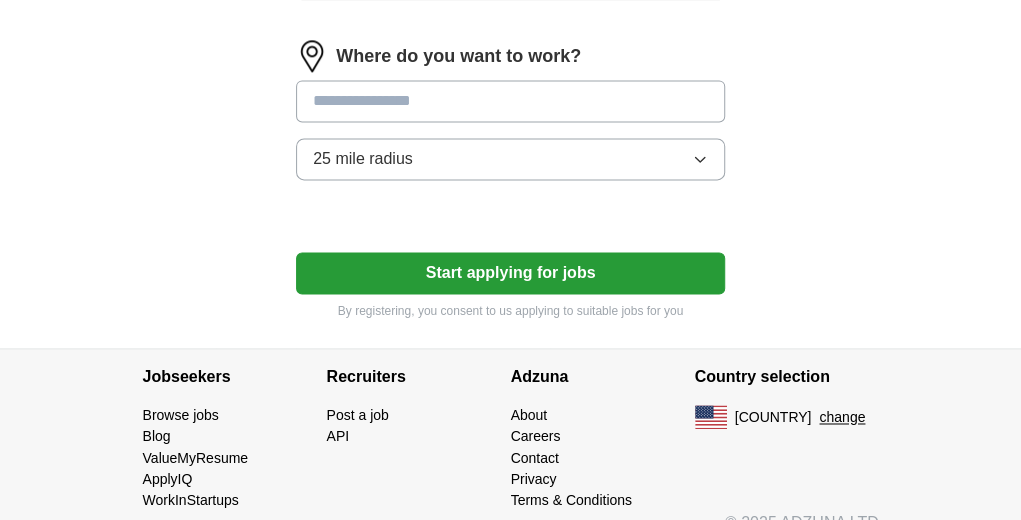 click at bounding box center (510, 101) 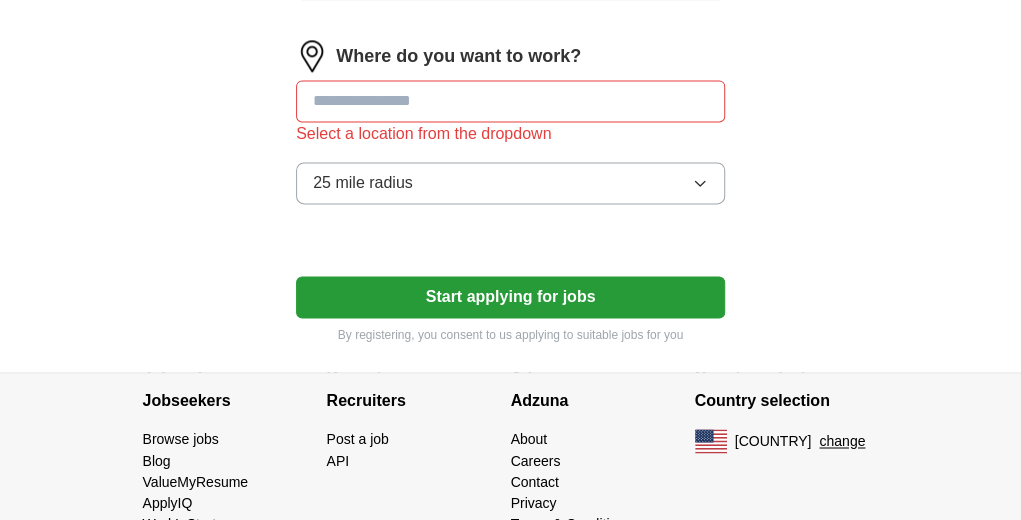 click on "Select a resume pavani resume. java.docx 07/27/2025, 23:56 Upload a different resume By uploading your resume you agree to our T&Cs and Privacy Notice. First Name [NAME] Last Name [NAME] What job are you looking for? Enter or select a minimum of 3 job titles (4-8 recommended) Frontend Developer ✓ × React Developer ✓ × Senior Full Stack Developer ✓ × Full Stack Developer ✓ × Node.js Developer ✓ × Software Engineer ✓ × AWS Developer ✓ × Java Developer ✓ × Backend Developer ✓ × Where do you want to work? Select a location from the dropdown 25 mile radius Start applying for jobs By registering, you consent to us applying to suitable jobs for you" at bounding box center [510, -220] 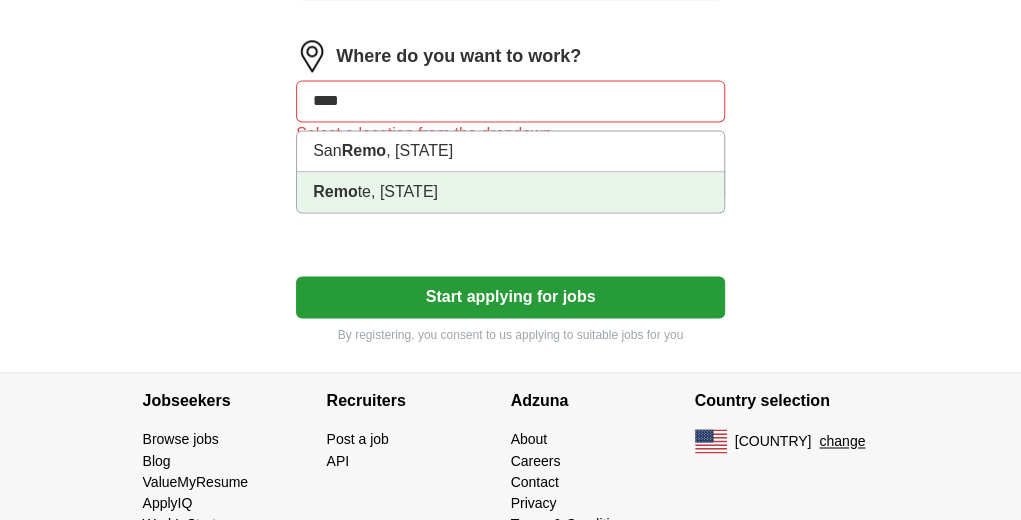click on "Remo te, [STATE]" at bounding box center [510, 192] 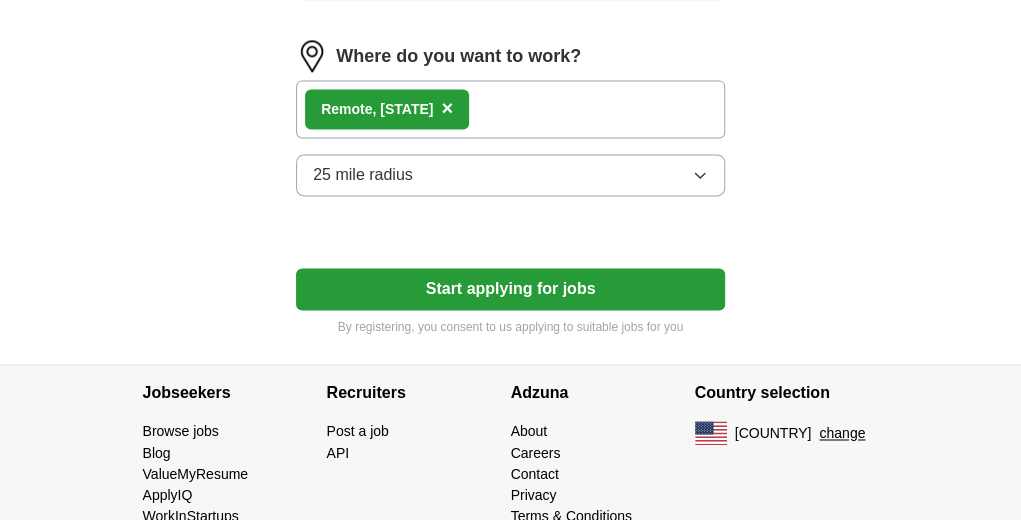 click on "Start applying for jobs" at bounding box center [510, 289] 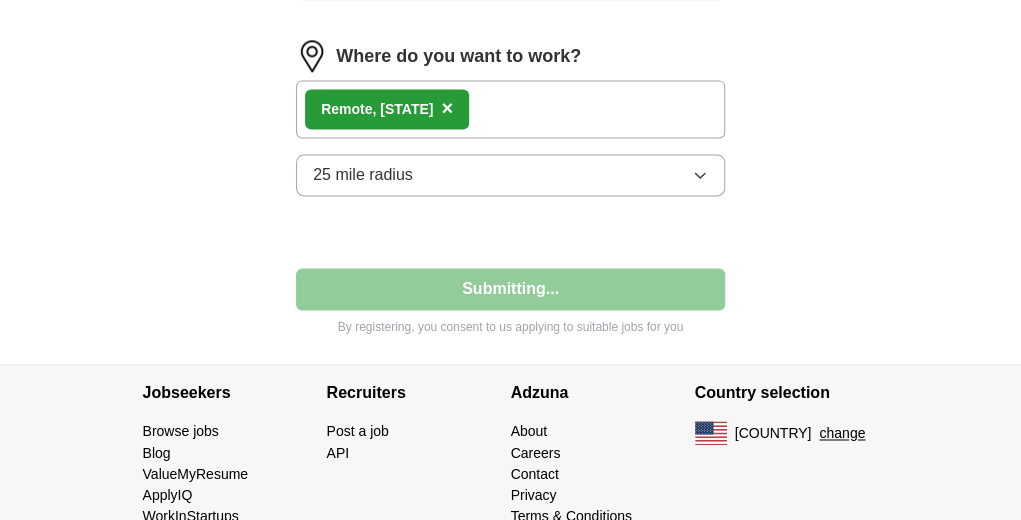 select on "**" 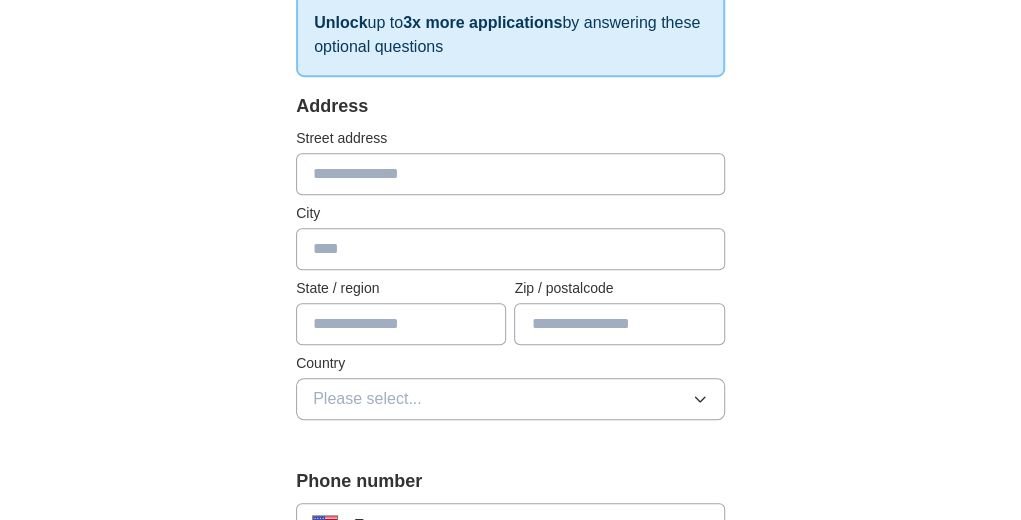 scroll, scrollTop: 364, scrollLeft: 0, axis: vertical 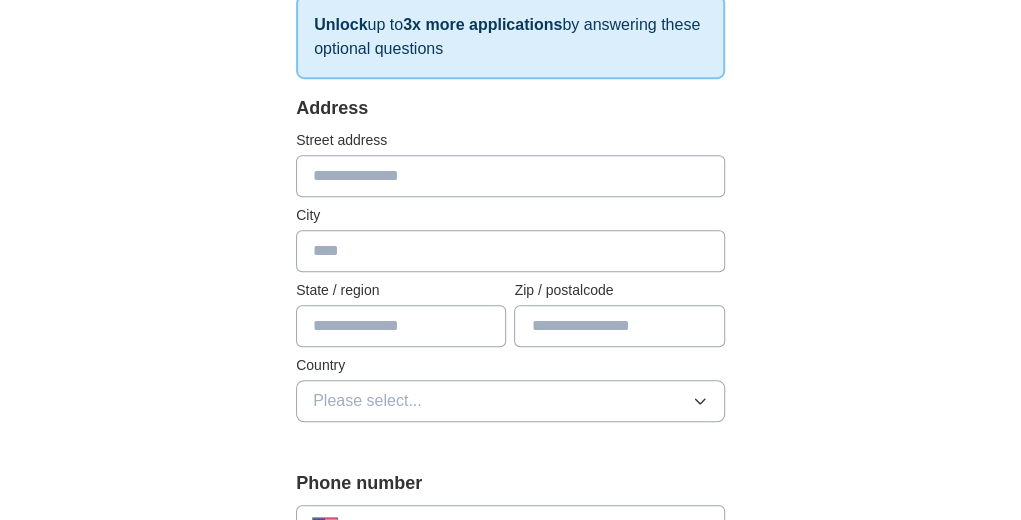 click at bounding box center (510, 176) 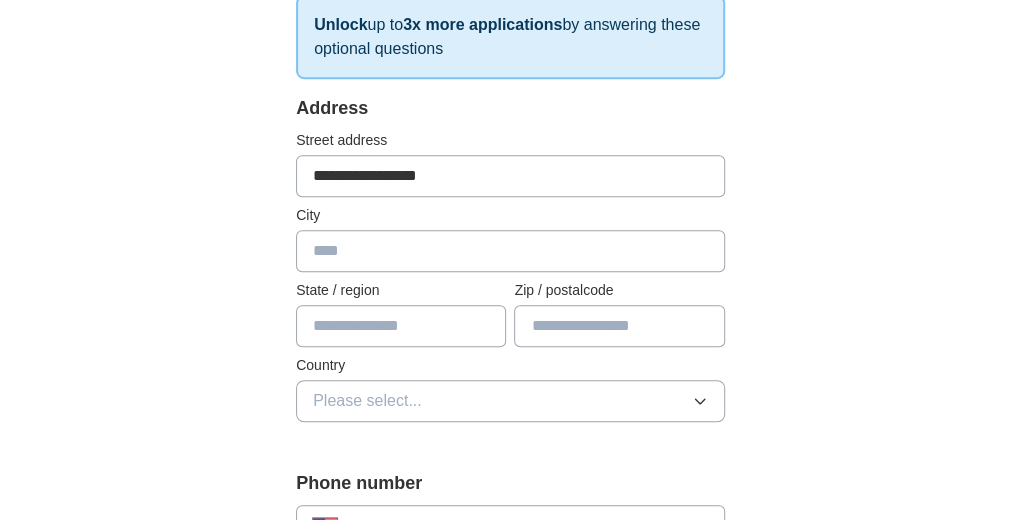 type on "*********" 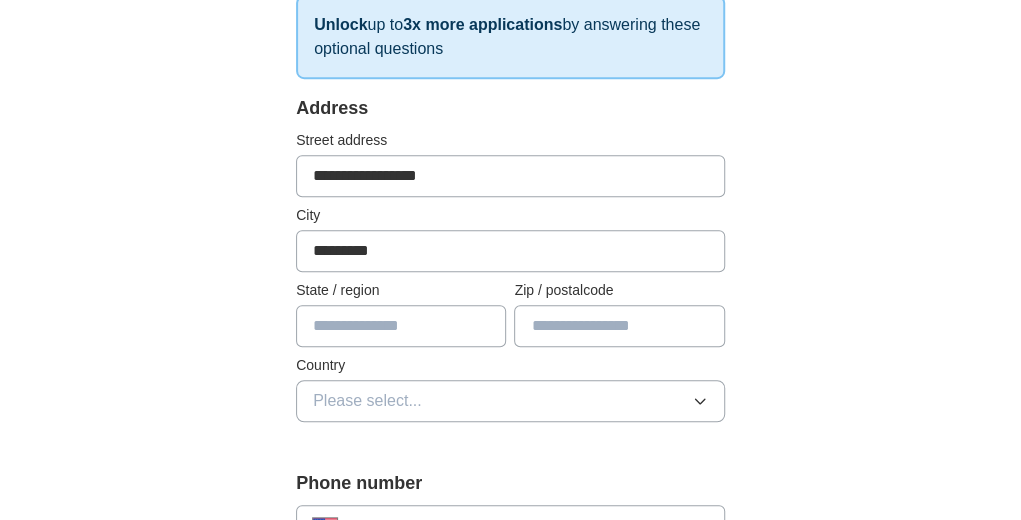 type on "**********" 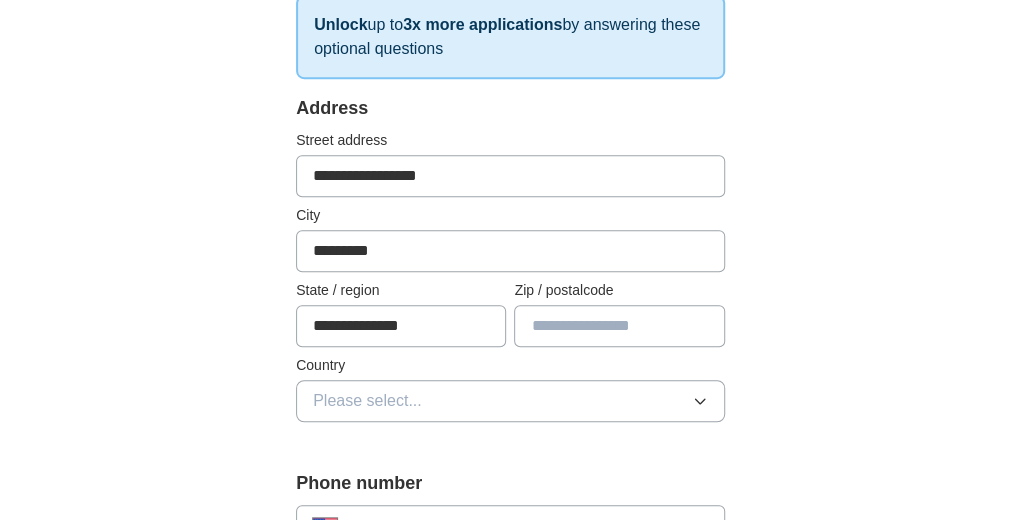 type on "*****" 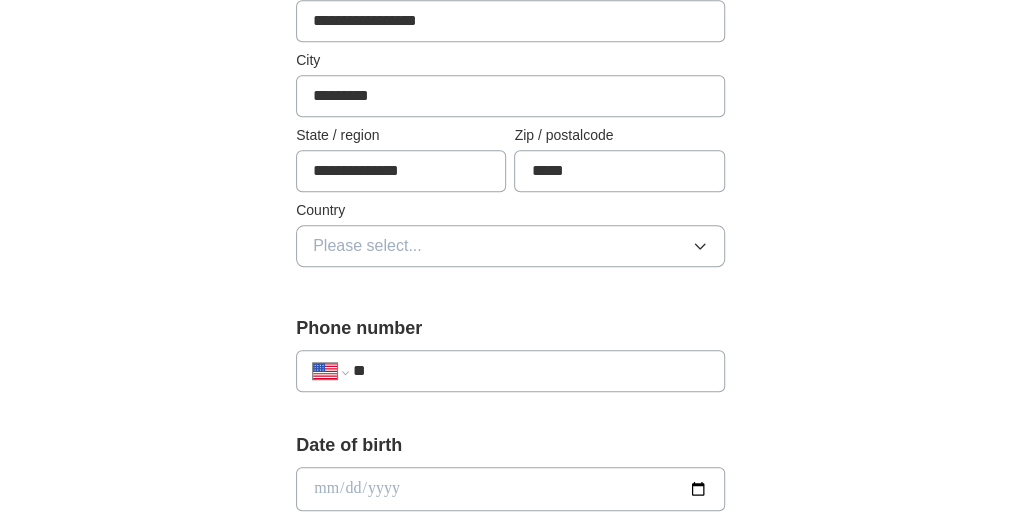 scroll, scrollTop: 520, scrollLeft: 0, axis: vertical 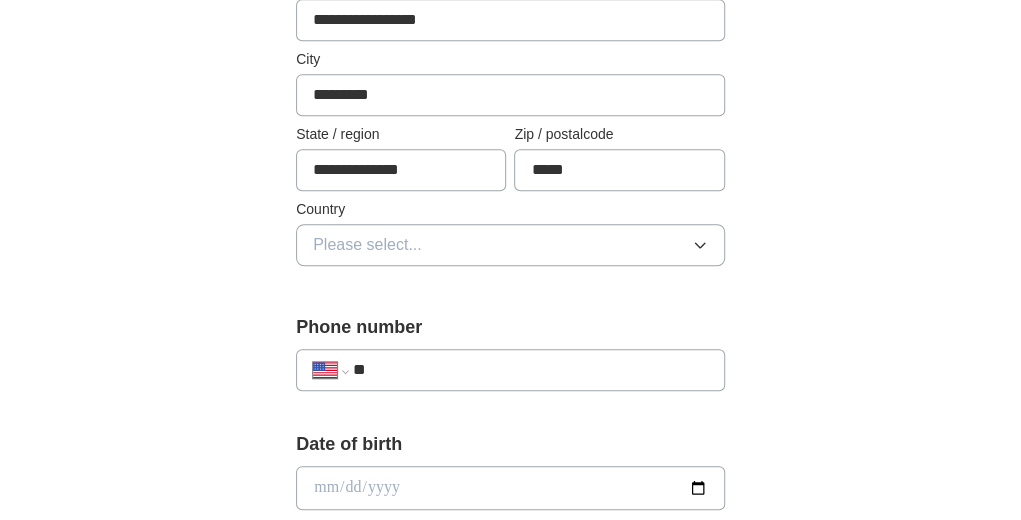 click on "Please select..." at bounding box center (367, 245) 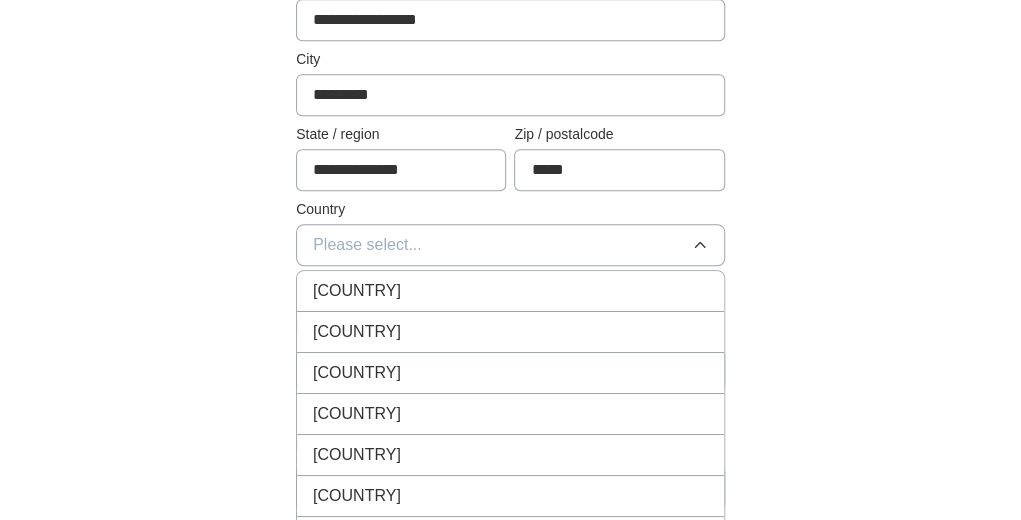 click on "[COUNTRY]" at bounding box center [510, 332] 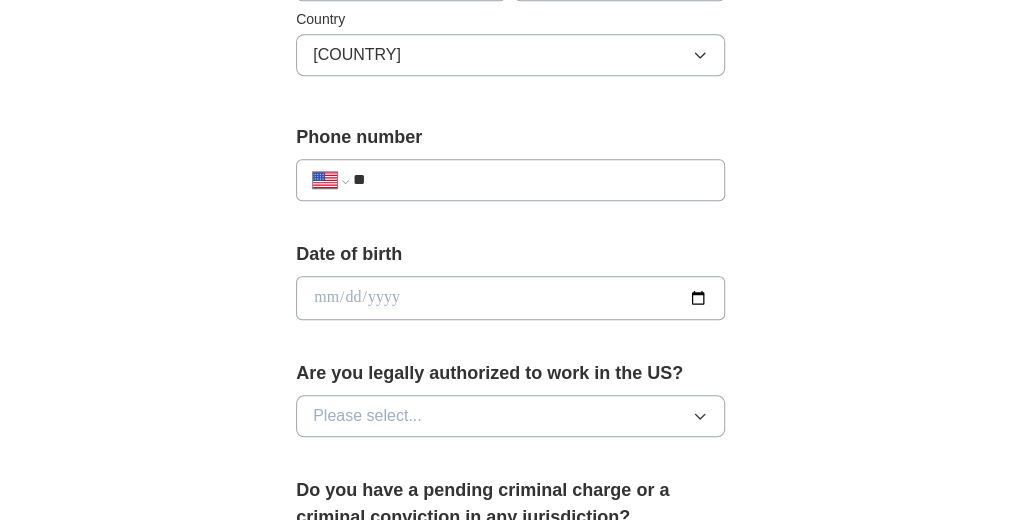 scroll, scrollTop: 712, scrollLeft: 0, axis: vertical 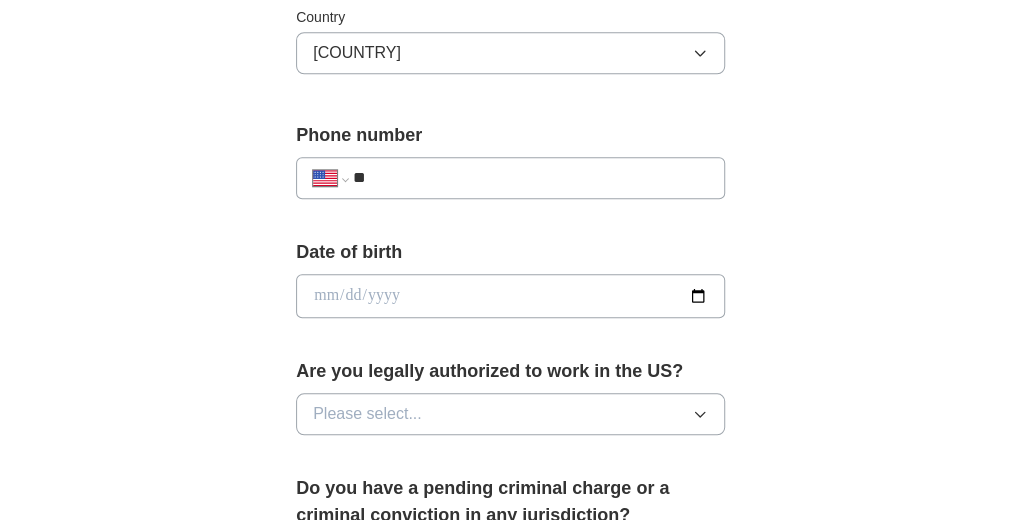 click on "**" at bounding box center [530, 178] 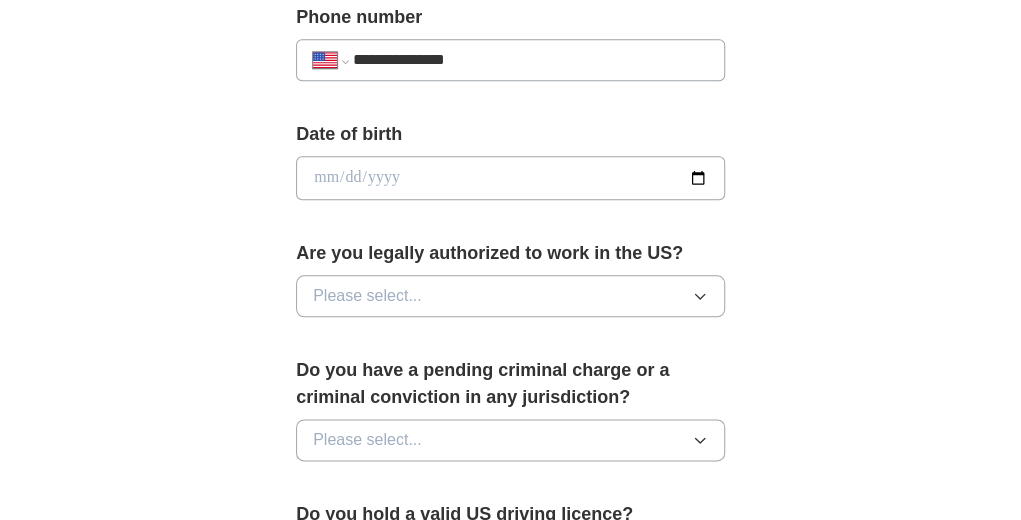 scroll, scrollTop: 868, scrollLeft: 0, axis: vertical 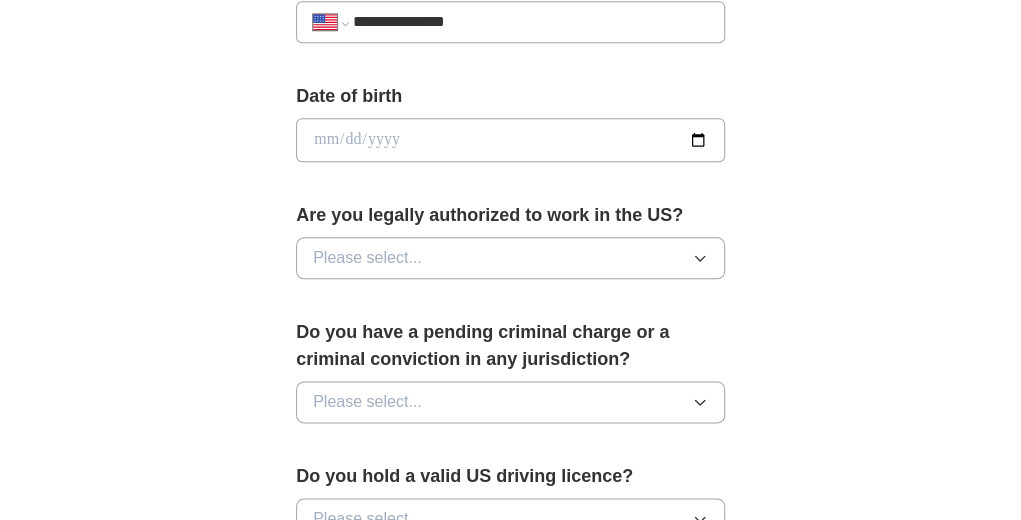 type on "**********" 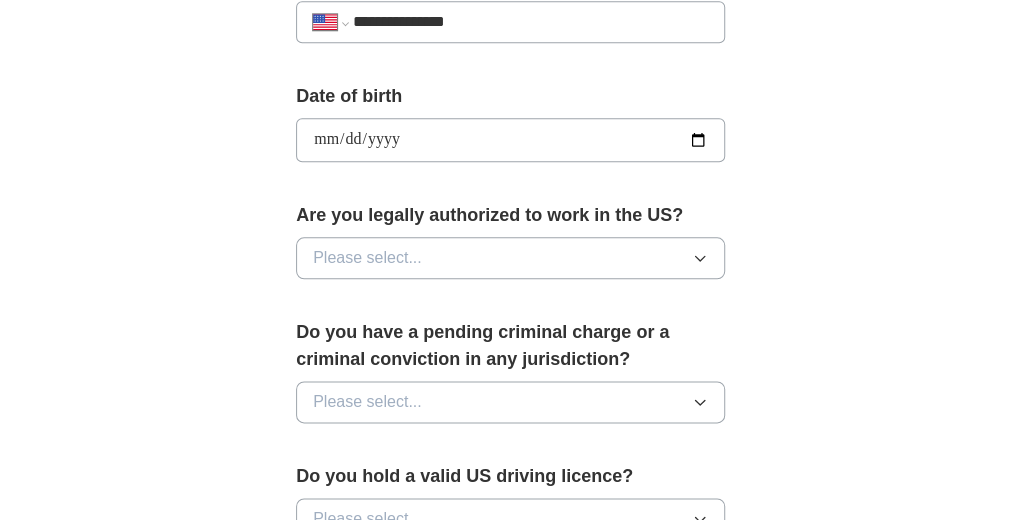 click on "**********" at bounding box center [510, 140] 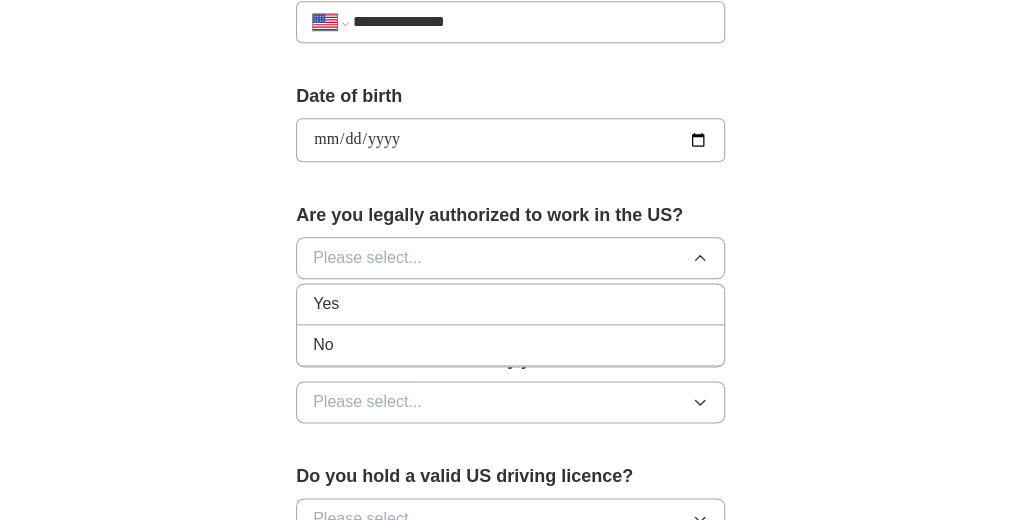 click on "Yes" at bounding box center [510, 304] 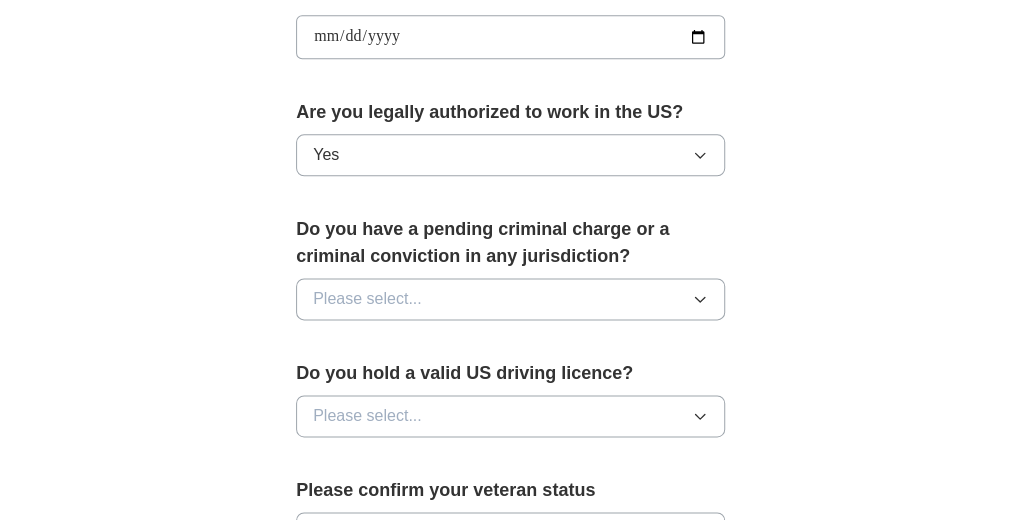 scroll, scrollTop: 973, scrollLeft: 0, axis: vertical 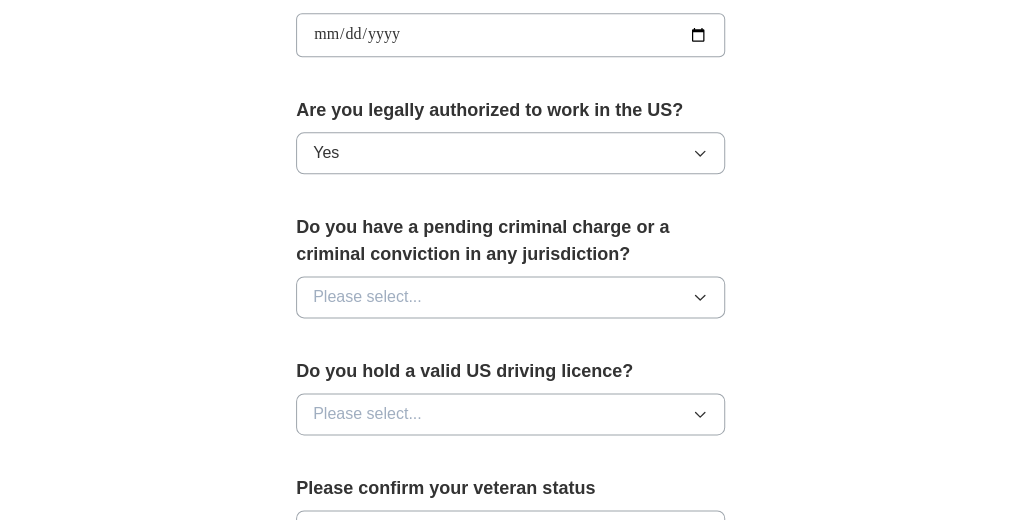 click on "Please select..." at bounding box center [367, 297] 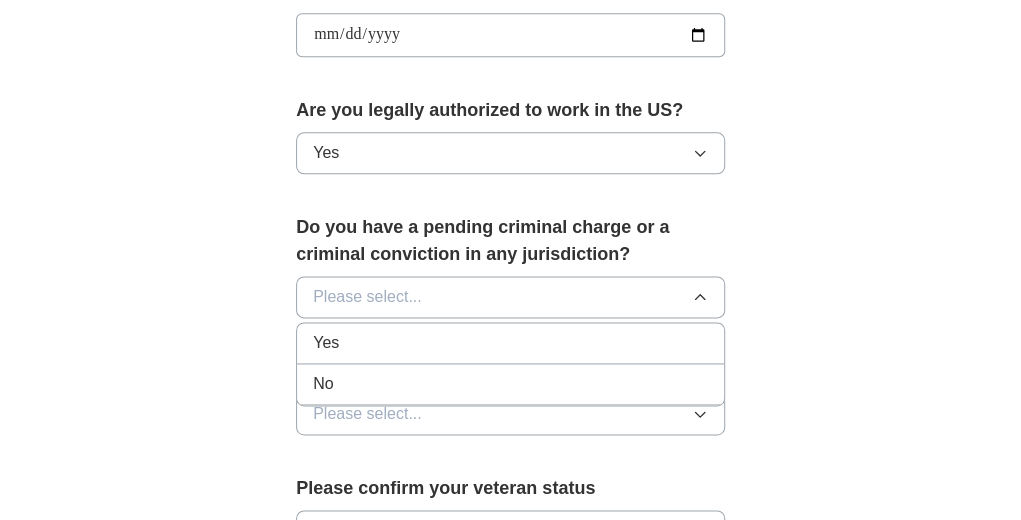 click on "No" at bounding box center [510, 384] 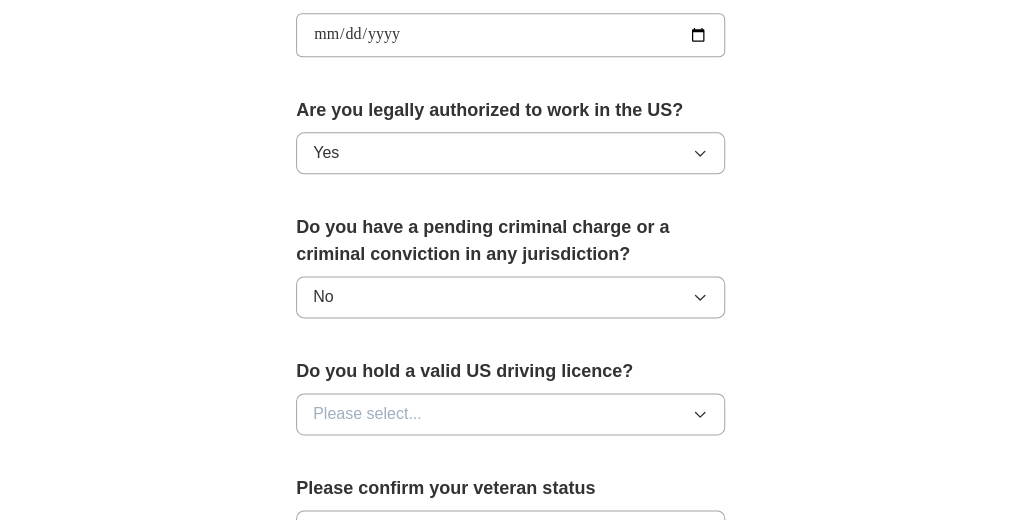 click on "Please select..." at bounding box center [367, 414] 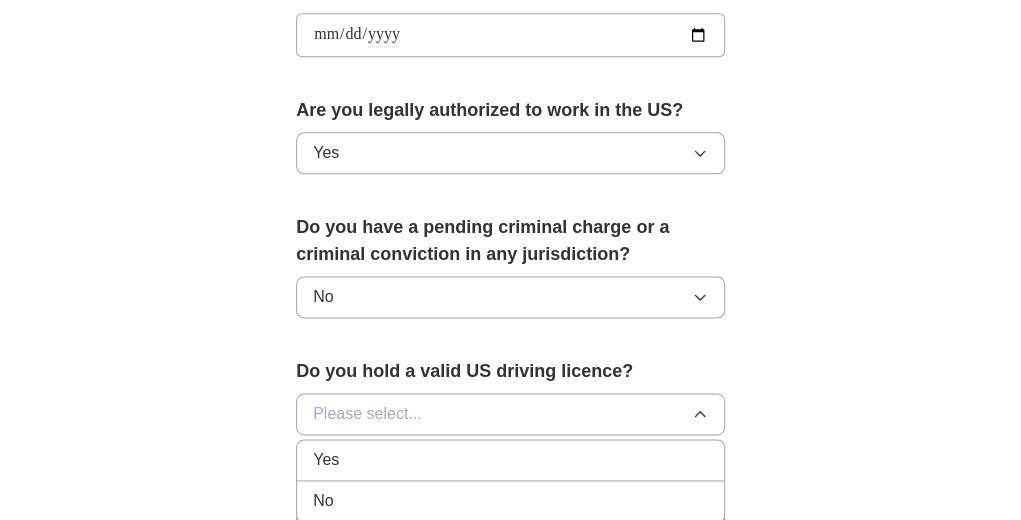 click on "Yes" at bounding box center (510, 460) 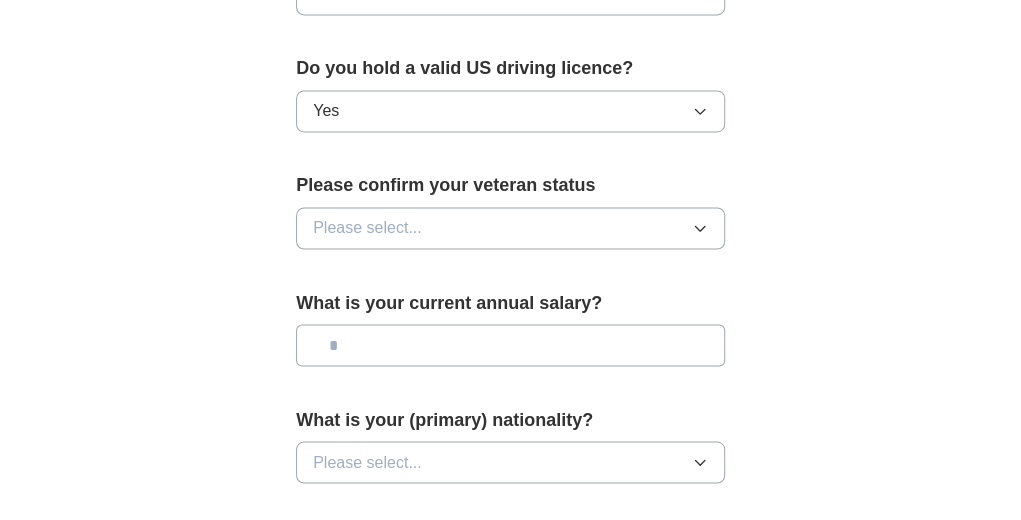 scroll, scrollTop: 1278, scrollLeft: 0, axis: vertical 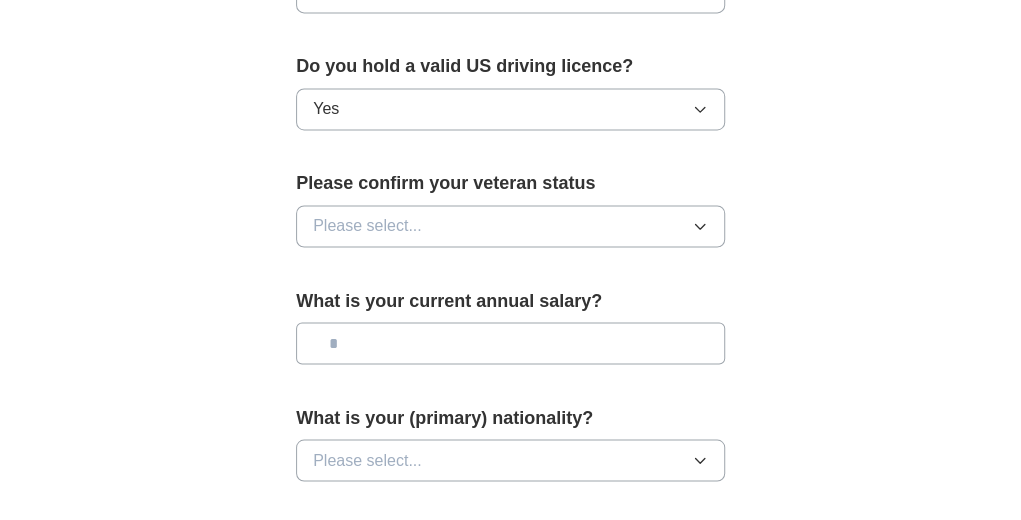 click on "Please select..." at bounding box center [367, 226] 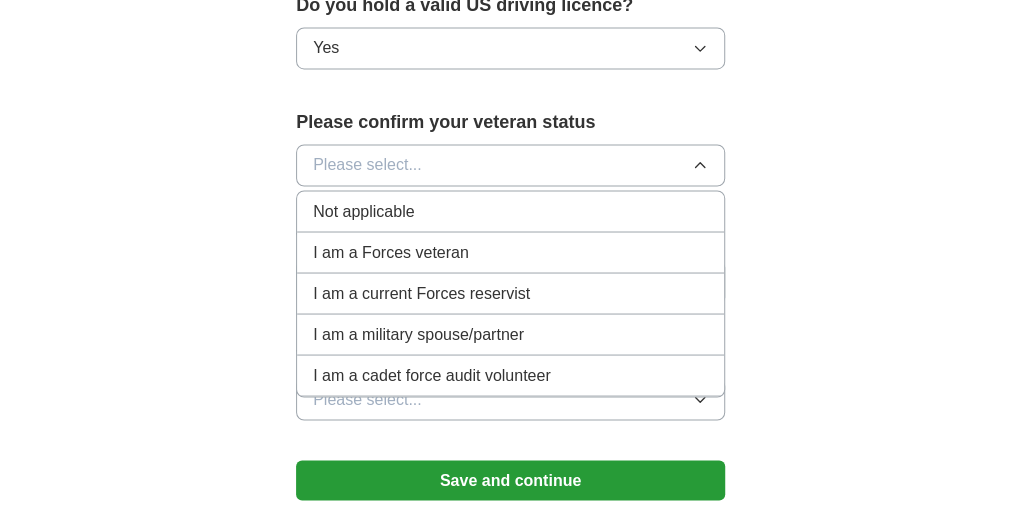 scroll, scrollTop: 1340, scrollLeft: 0, axis: vertical 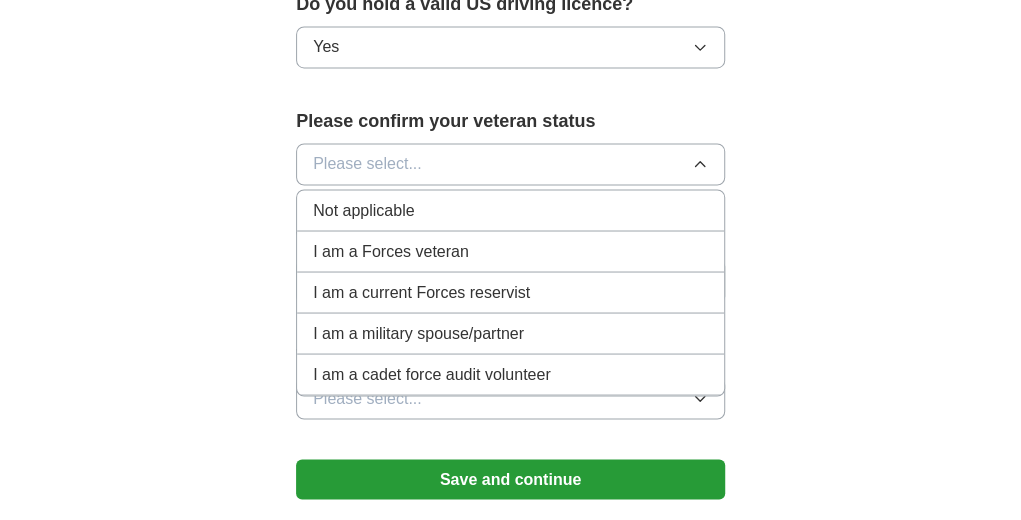 click on "Not applicable" at bounding box center [510, 210] 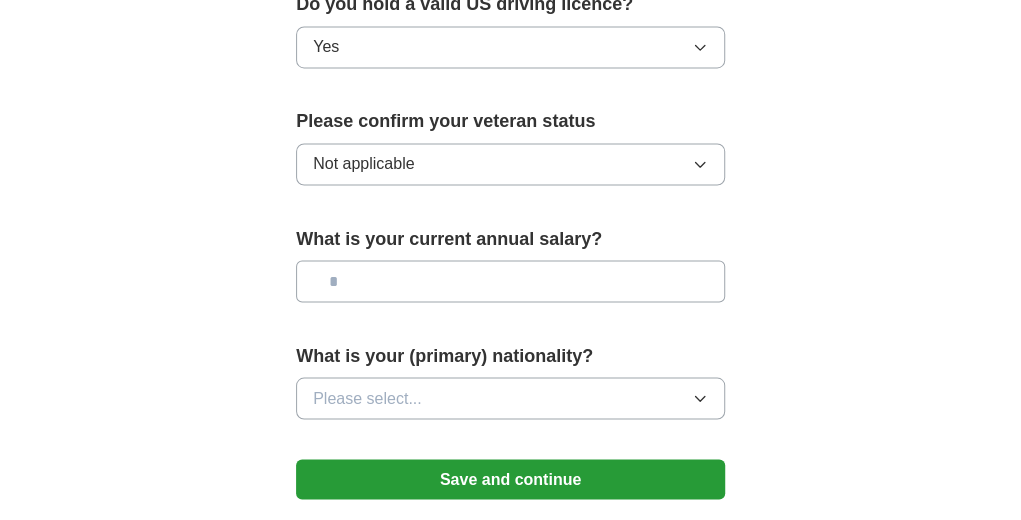 click at bounding box center (510, 281) 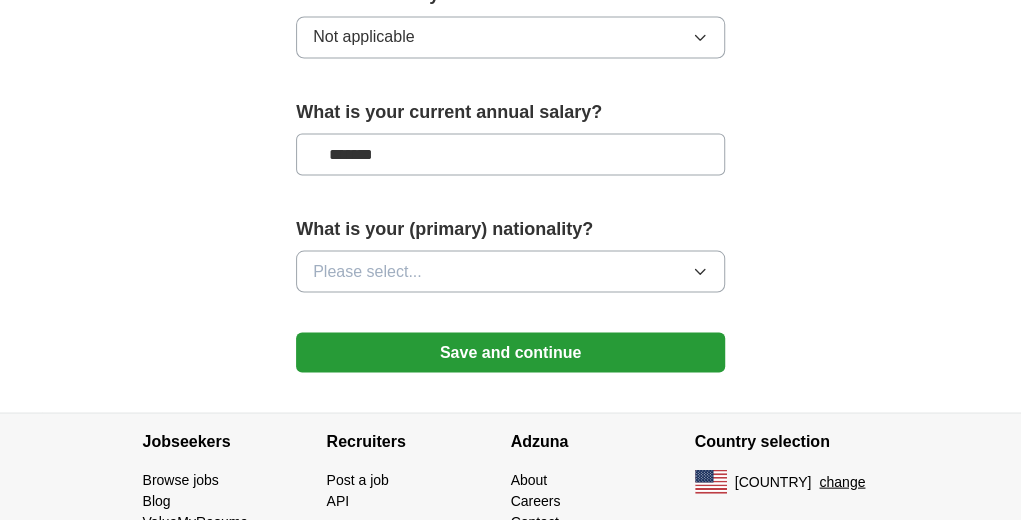 scroll, scrollTop: 1468, scrollLeft: 0, axis: vertical 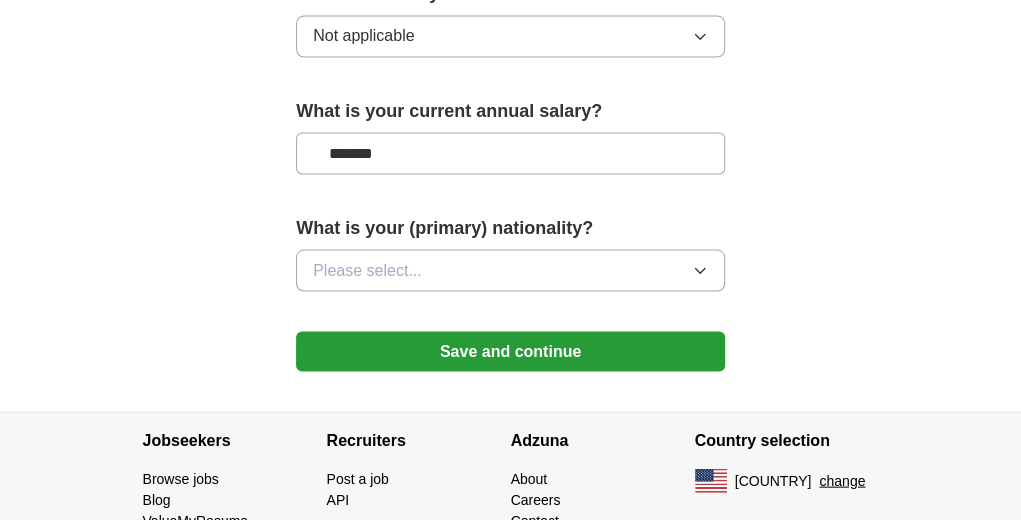 type on "*******" 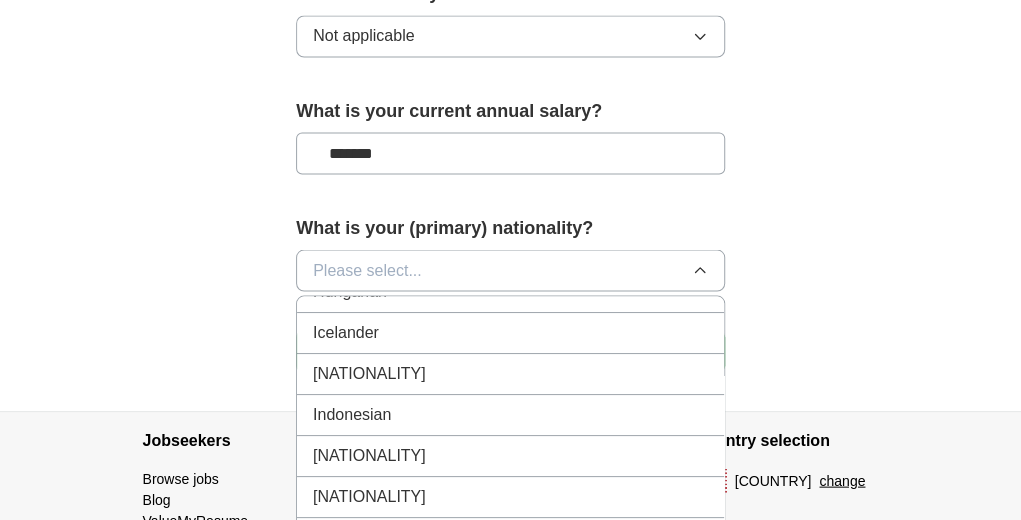 scroll, scrollTop: 3228, scrollLeft: 0, axis: vertical 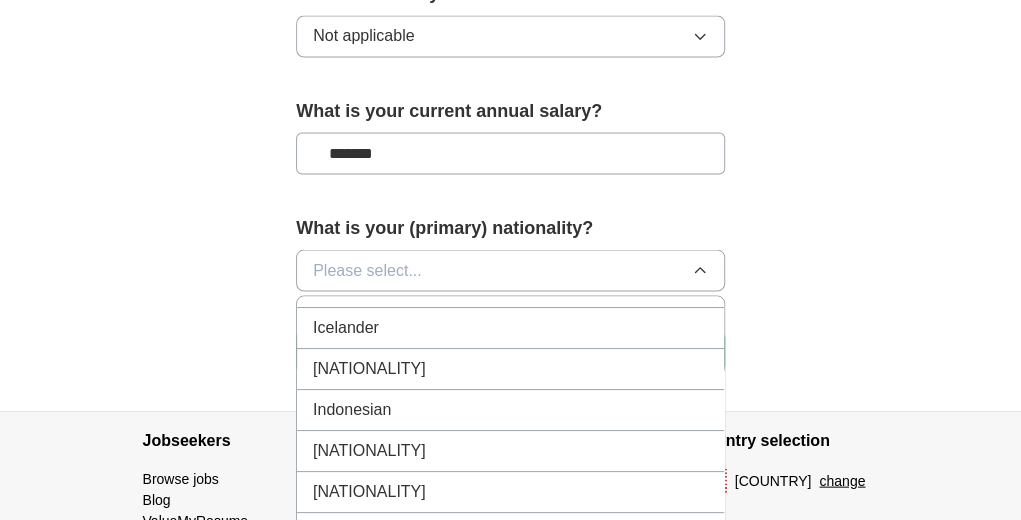 click on "[NATIONALITY]" at bounding box center (510, 368) 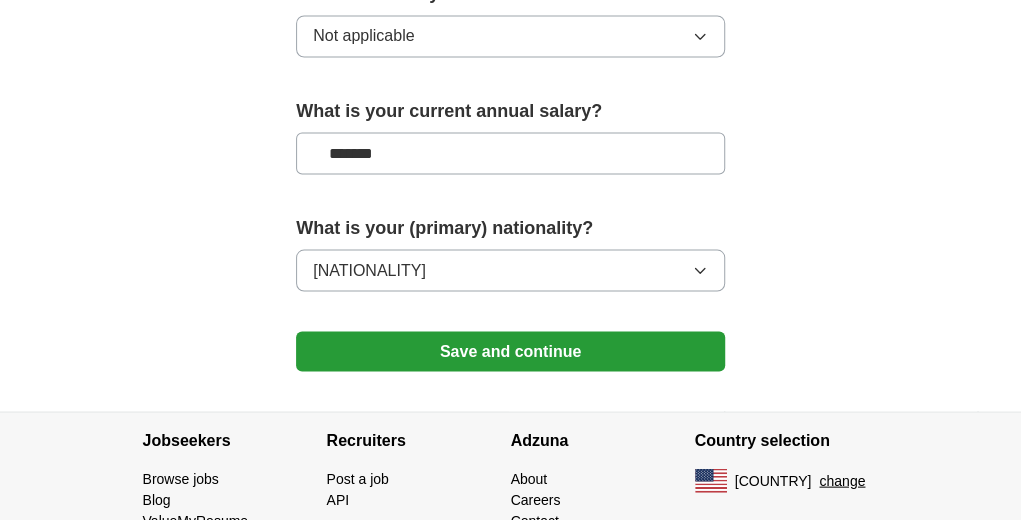 click on "Save and continue" at bounding box center (510, 351) 